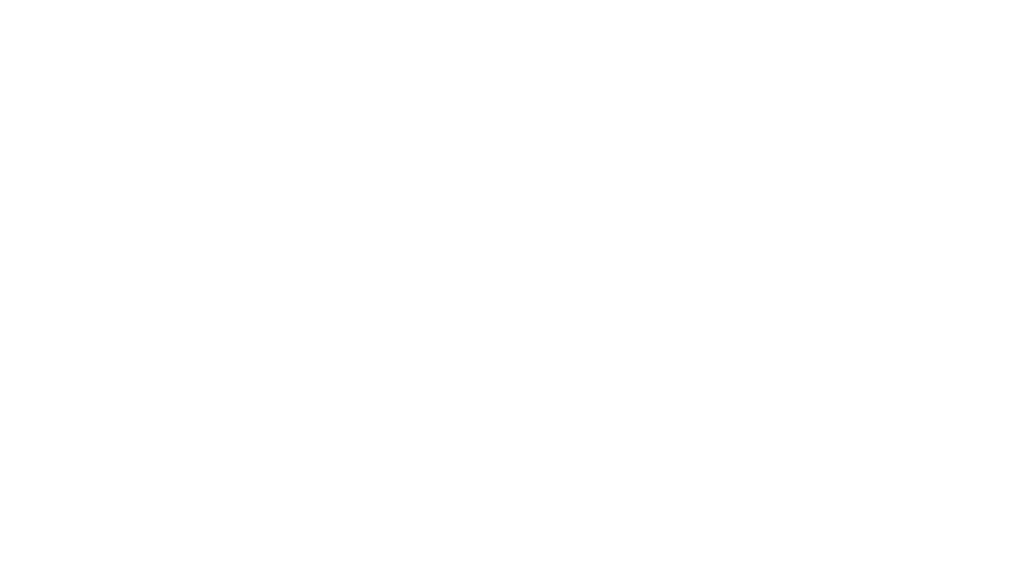 scroll, scrollTop: 0, scrollLeft: 0, axis: both 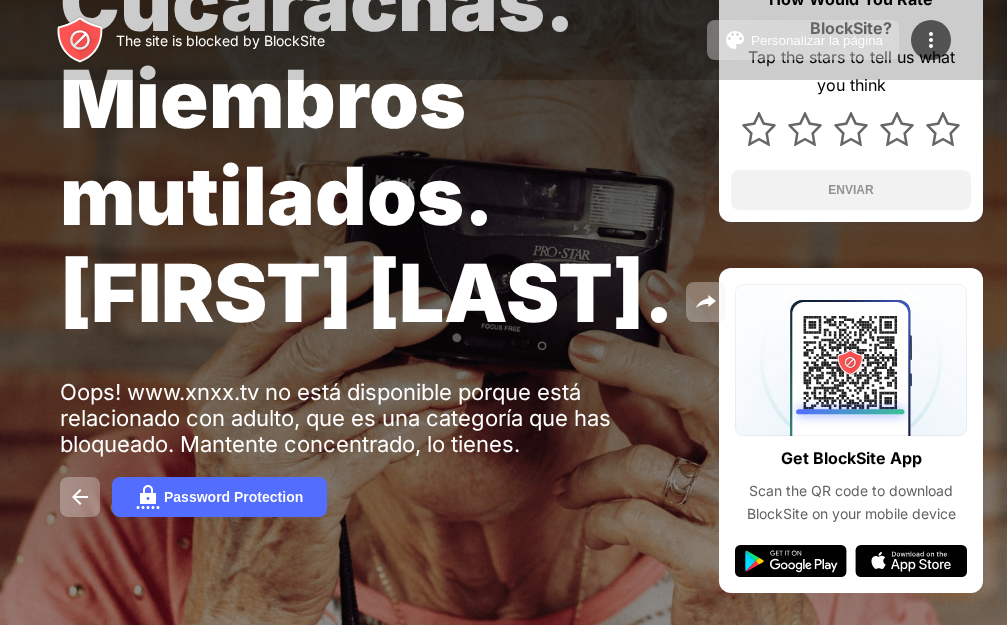click at bounding box center [0, 0] 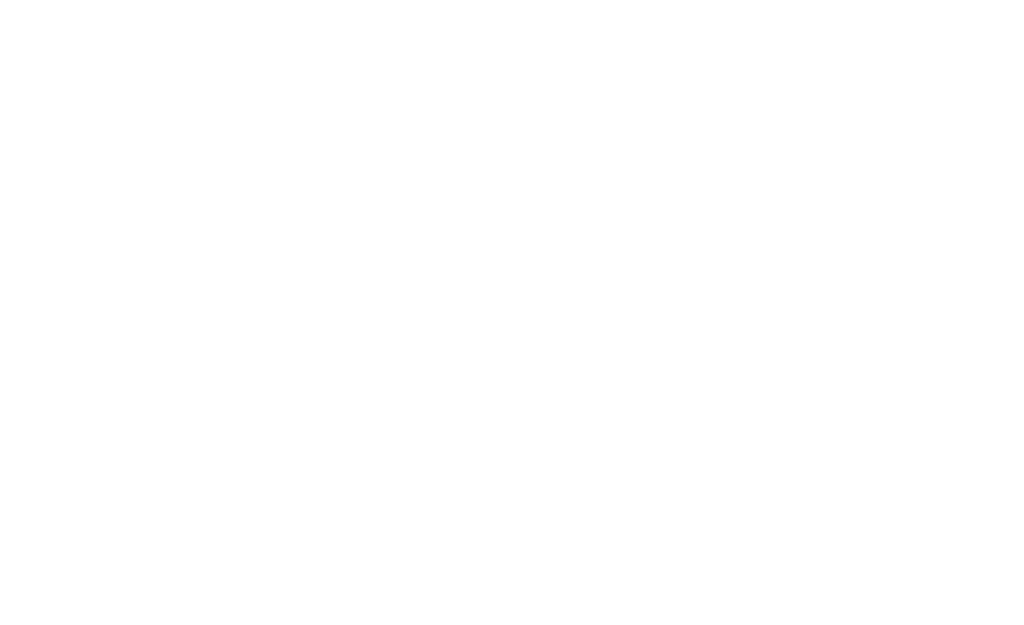 scroll, scrollTop: 0, scrollLeft: 0, axis: both 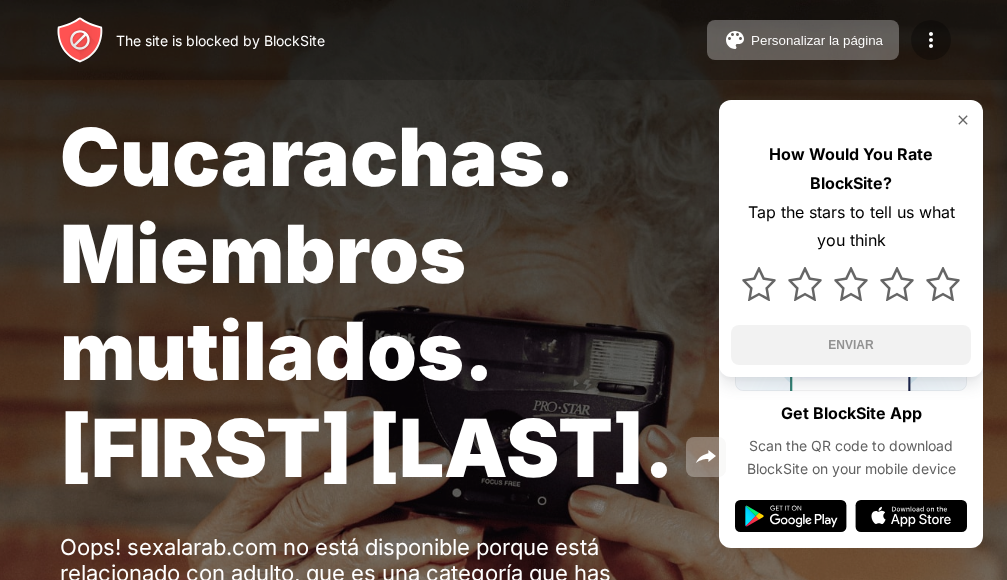click at bounding box center [931, 40] 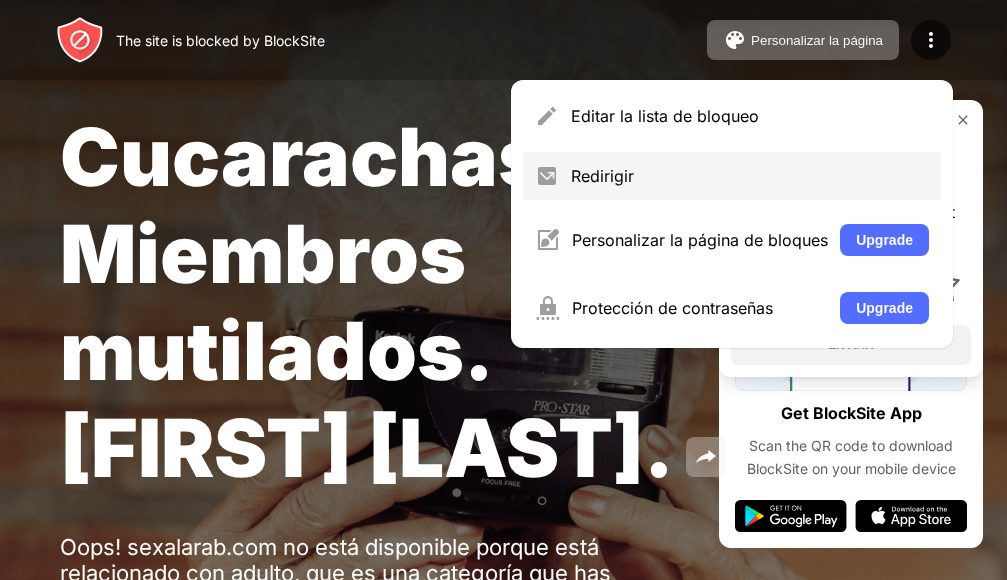 click on "Redirigir" at bounding box center [750, 176] 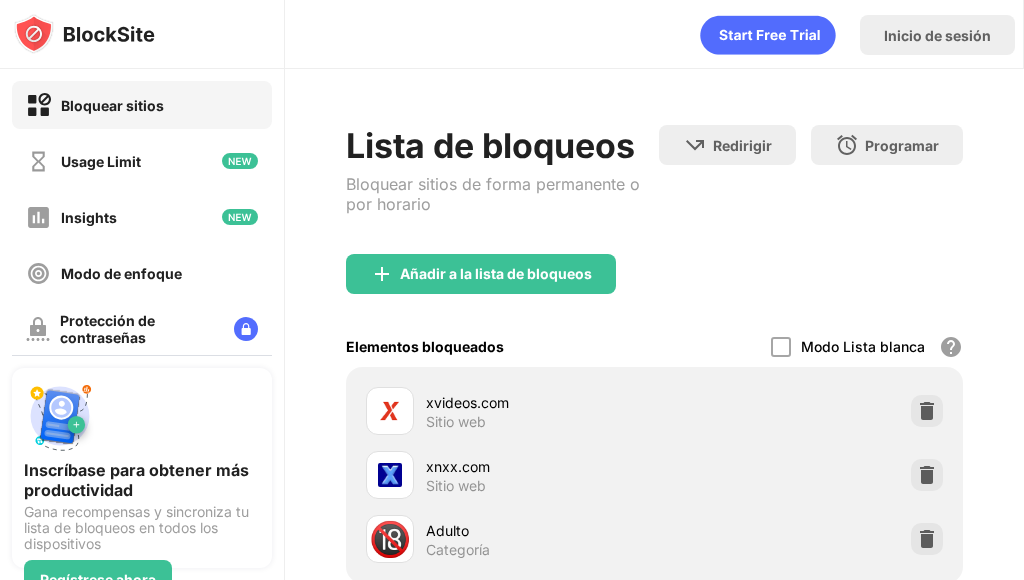 click on "xnxx.com" at bounding box center (540, 466) 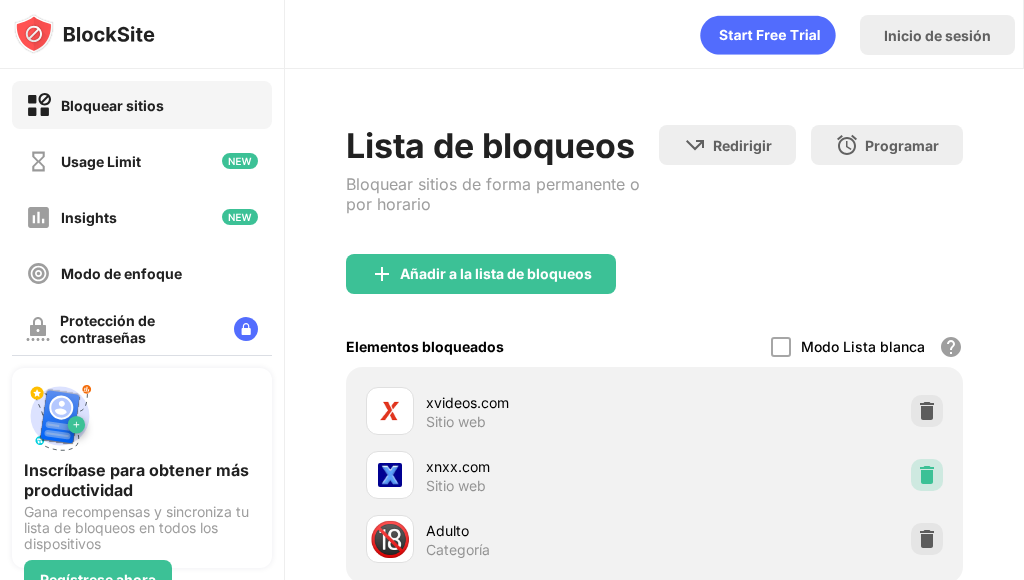 click at bounding box center (927, 475) 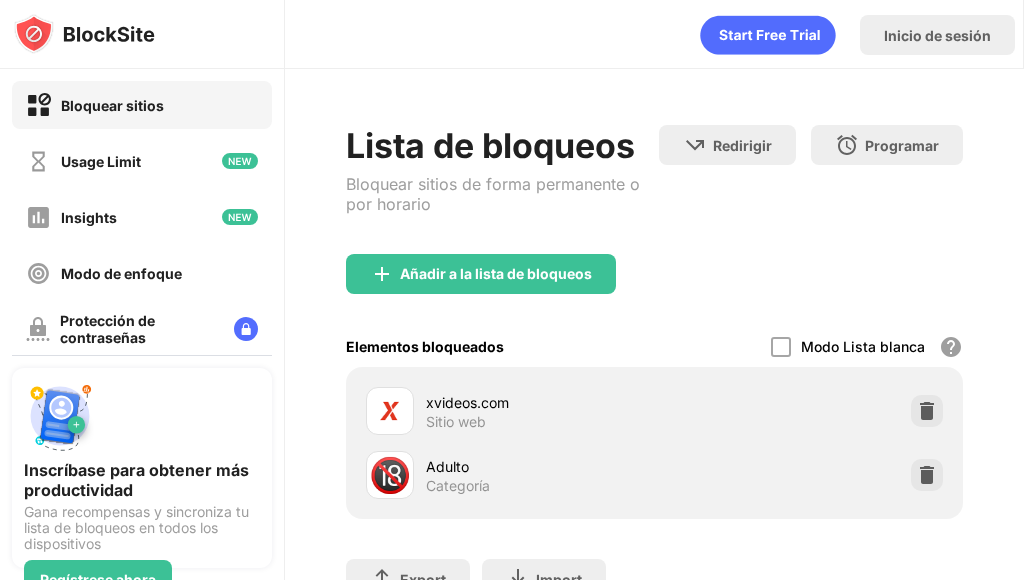 click on "xvideos.com Sitio web" at bounding box center [654, 411] 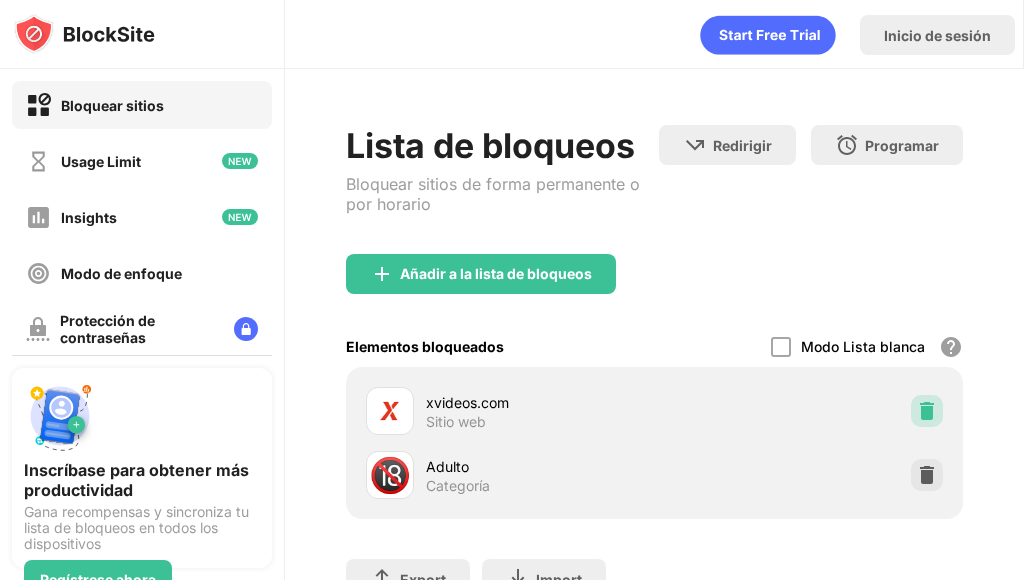 click at bounding box center [927, 411] 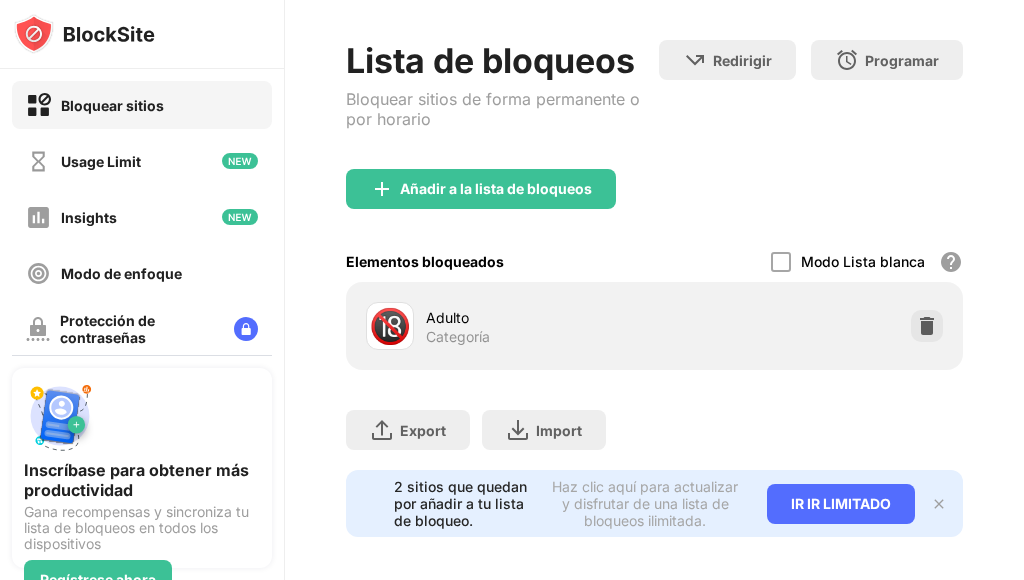 scroll, scrollTop: 173, scrollLeft: 0, axis: vertical 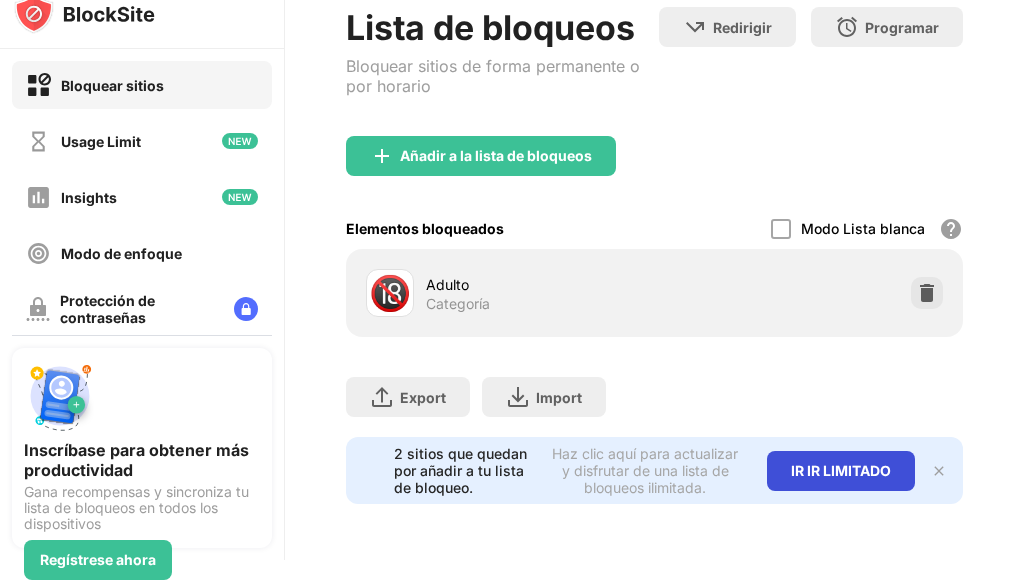 click on "IR IR LIMITADO" at bounding box center [841, 471] 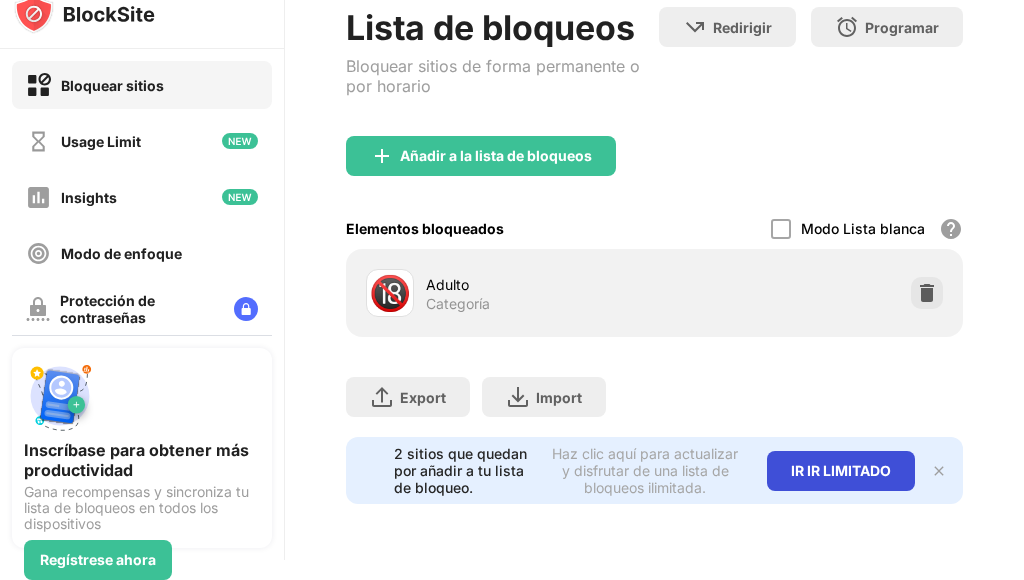 click on "IR IR LIMITADO" at bounding box center [841, 471] 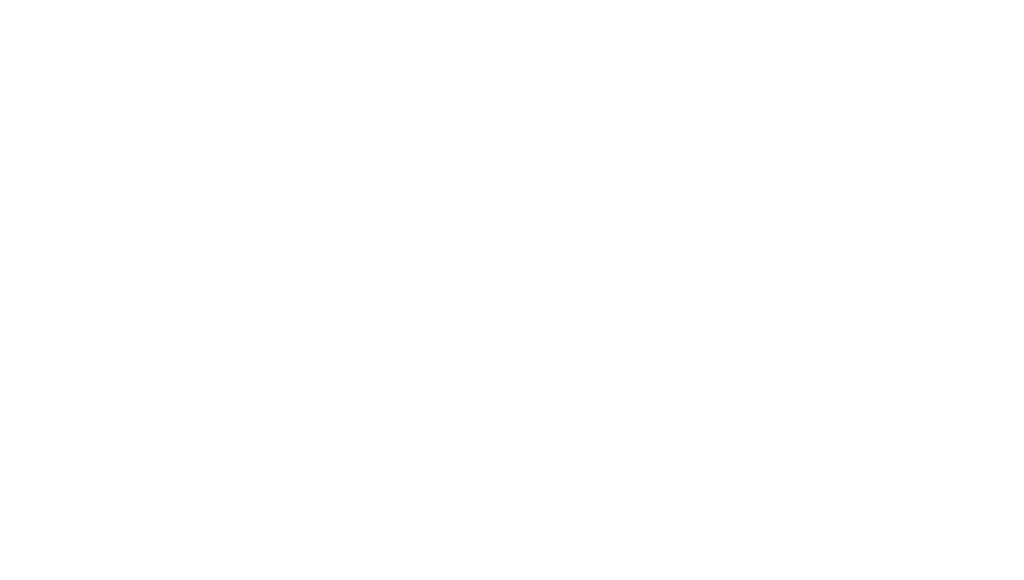 scroll, scrollTop: 0, scrollLeft: 0, axis: both 